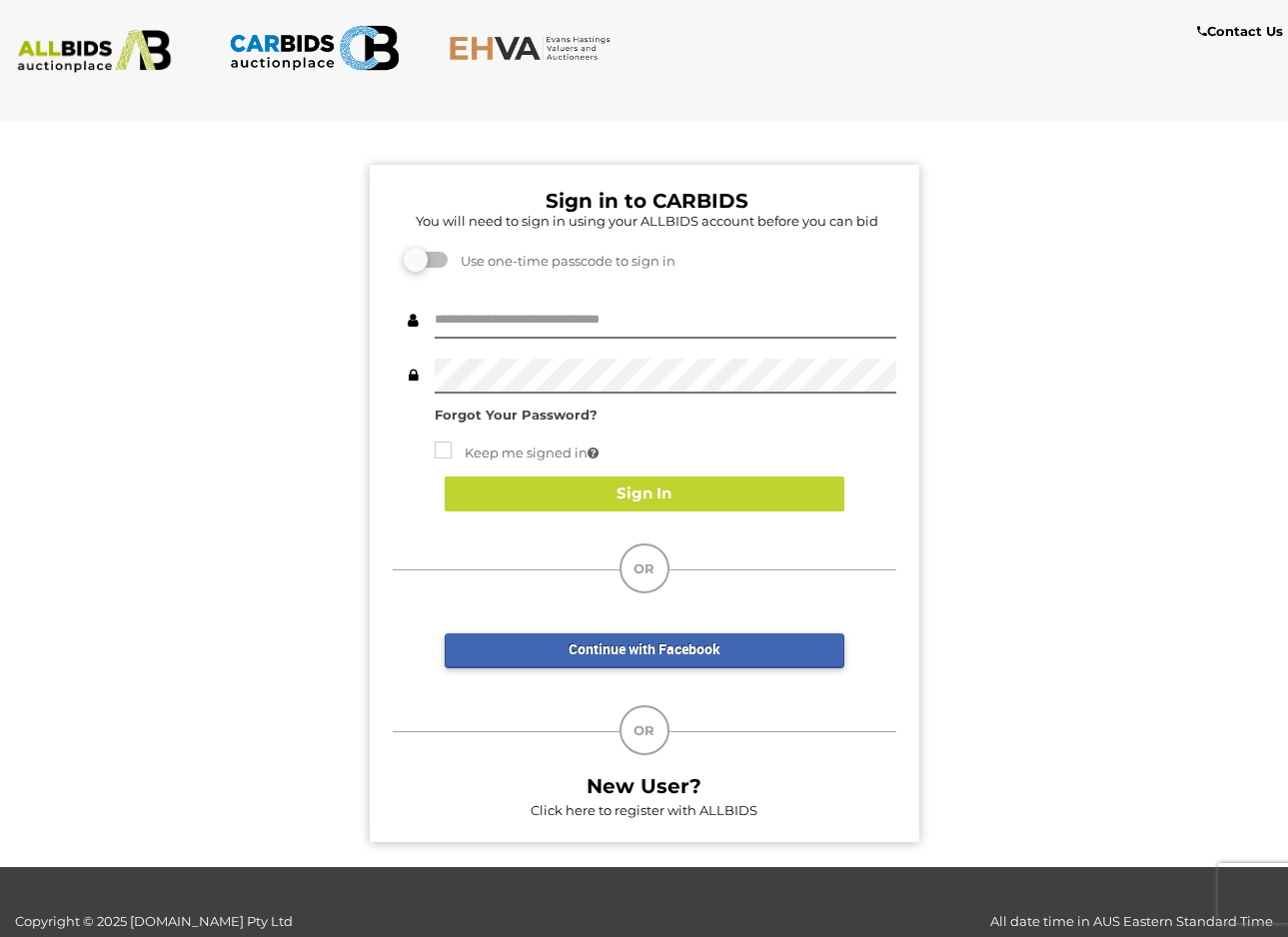 scroll, scrollTop: 0, scrollLeft: 0, axis: both 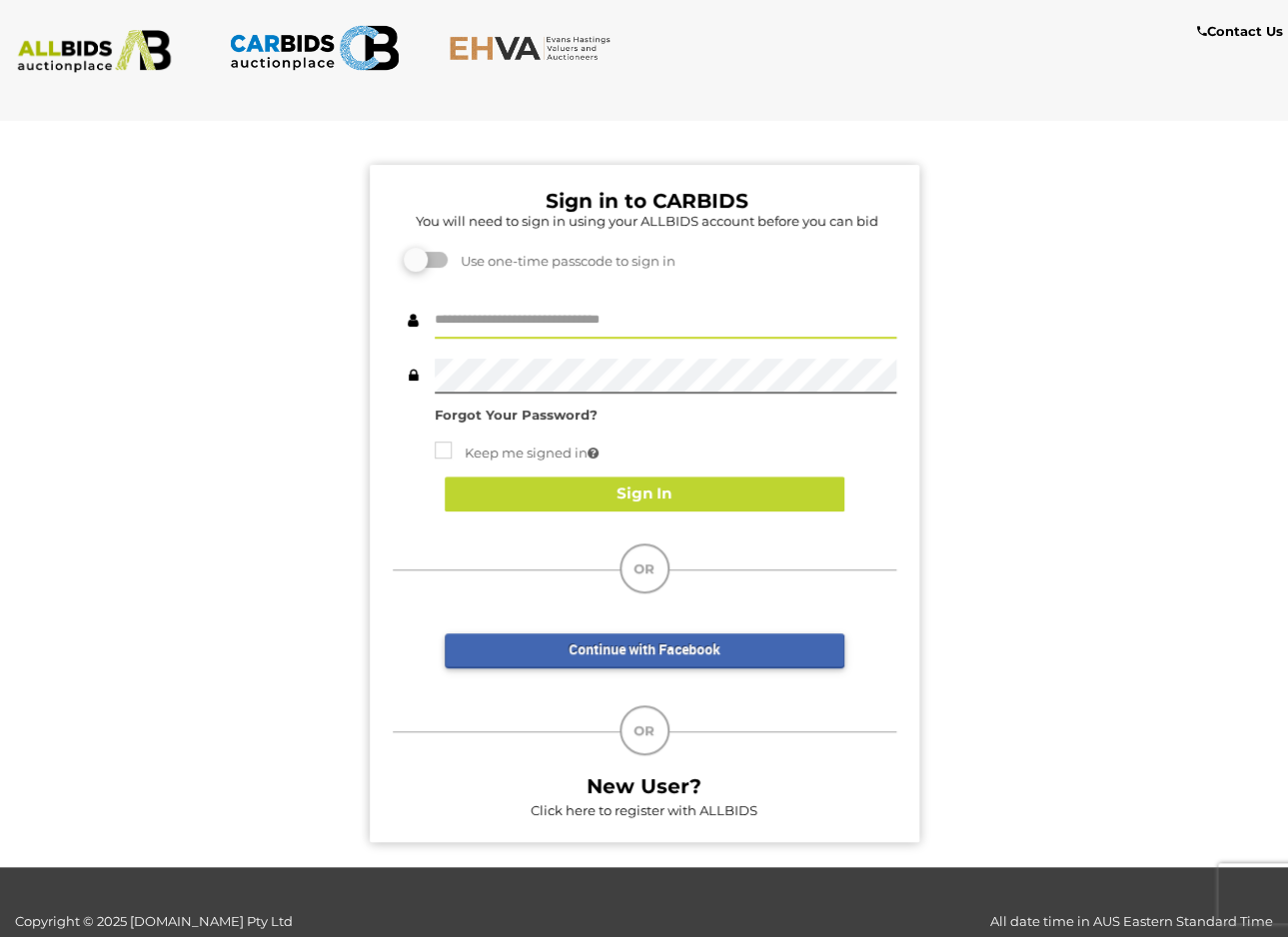 click at bounding box center (665, 321) 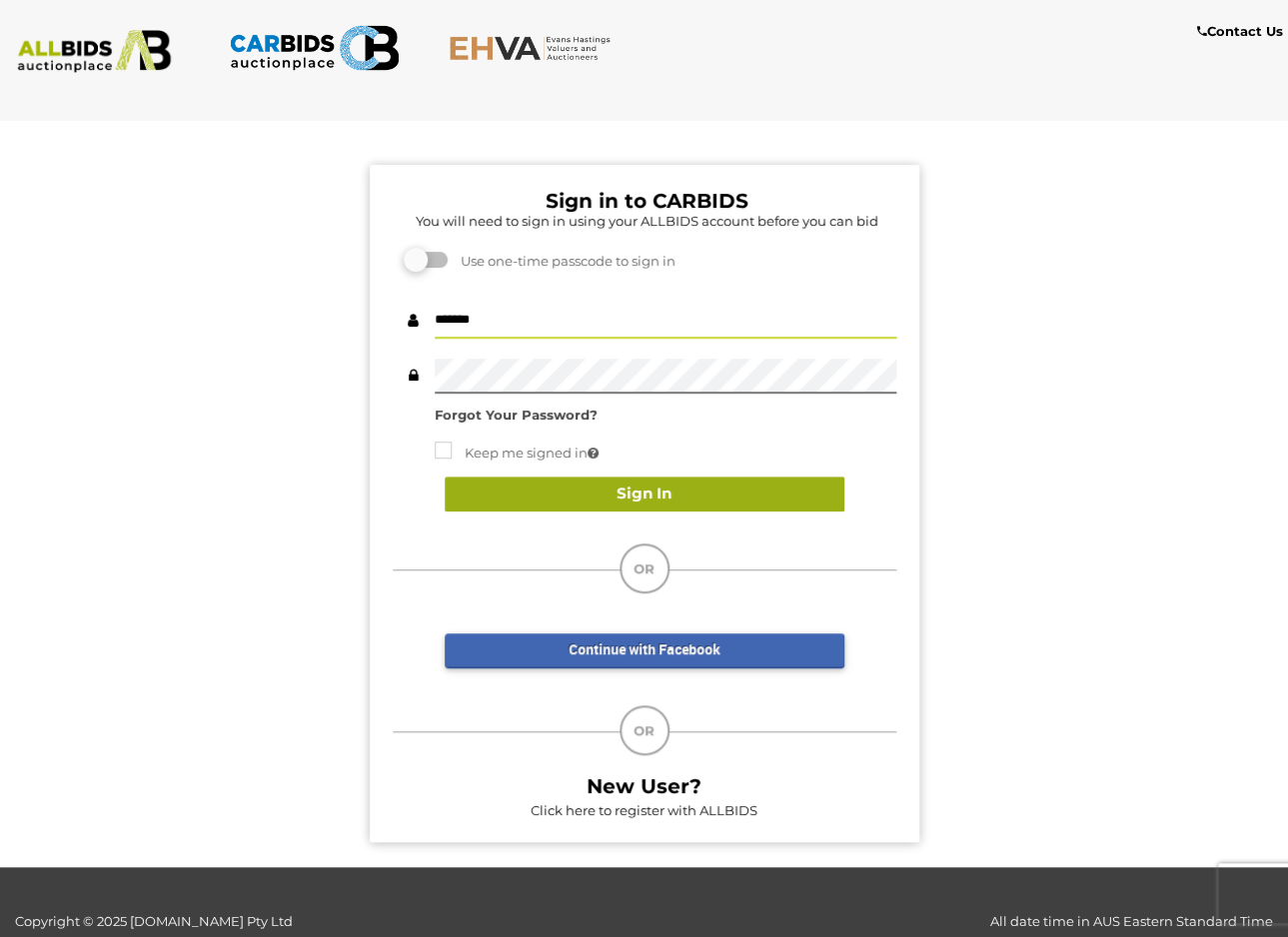 type on "*******" 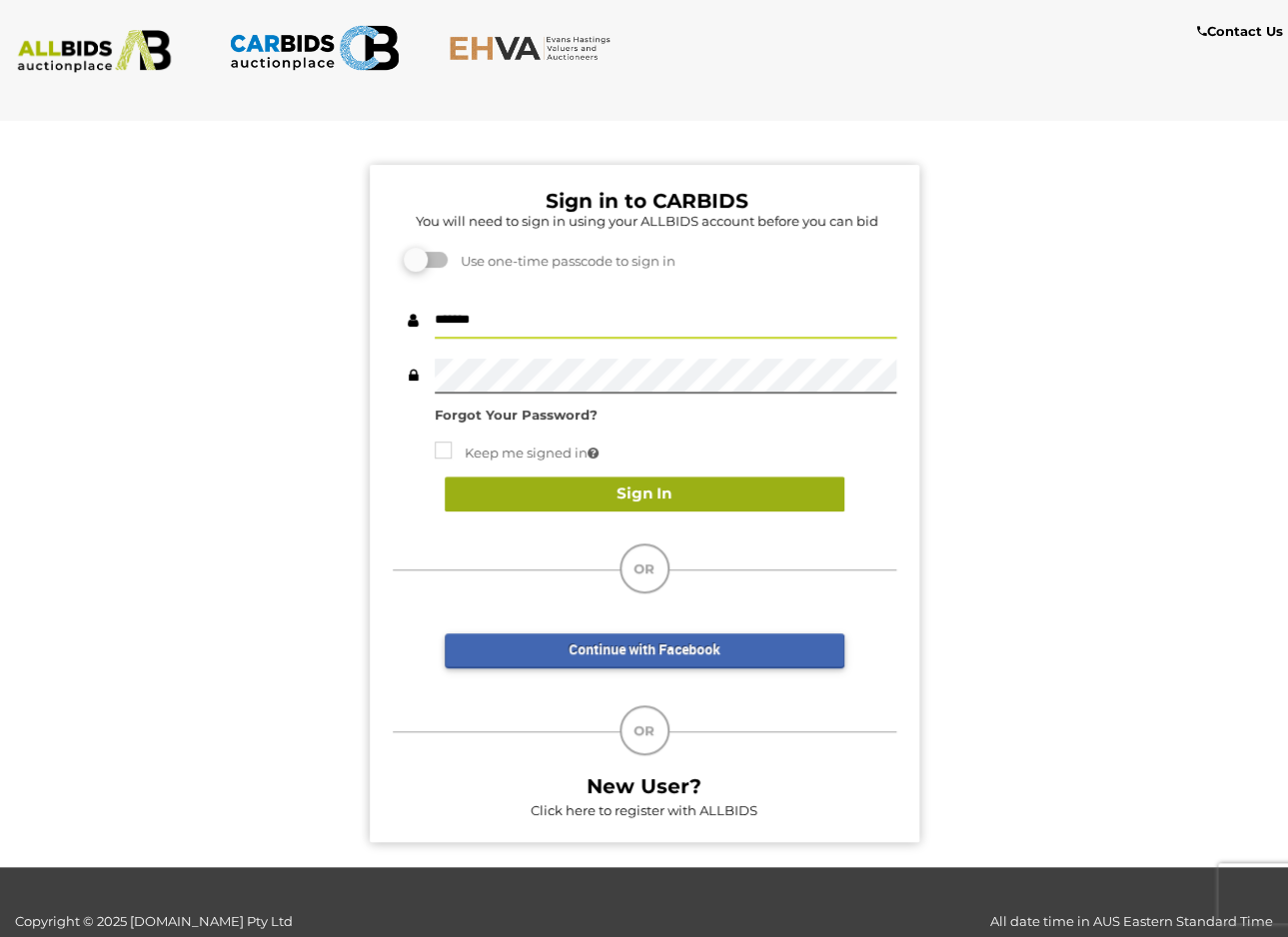 click on "Sign In" at bounding box center [644, 493] 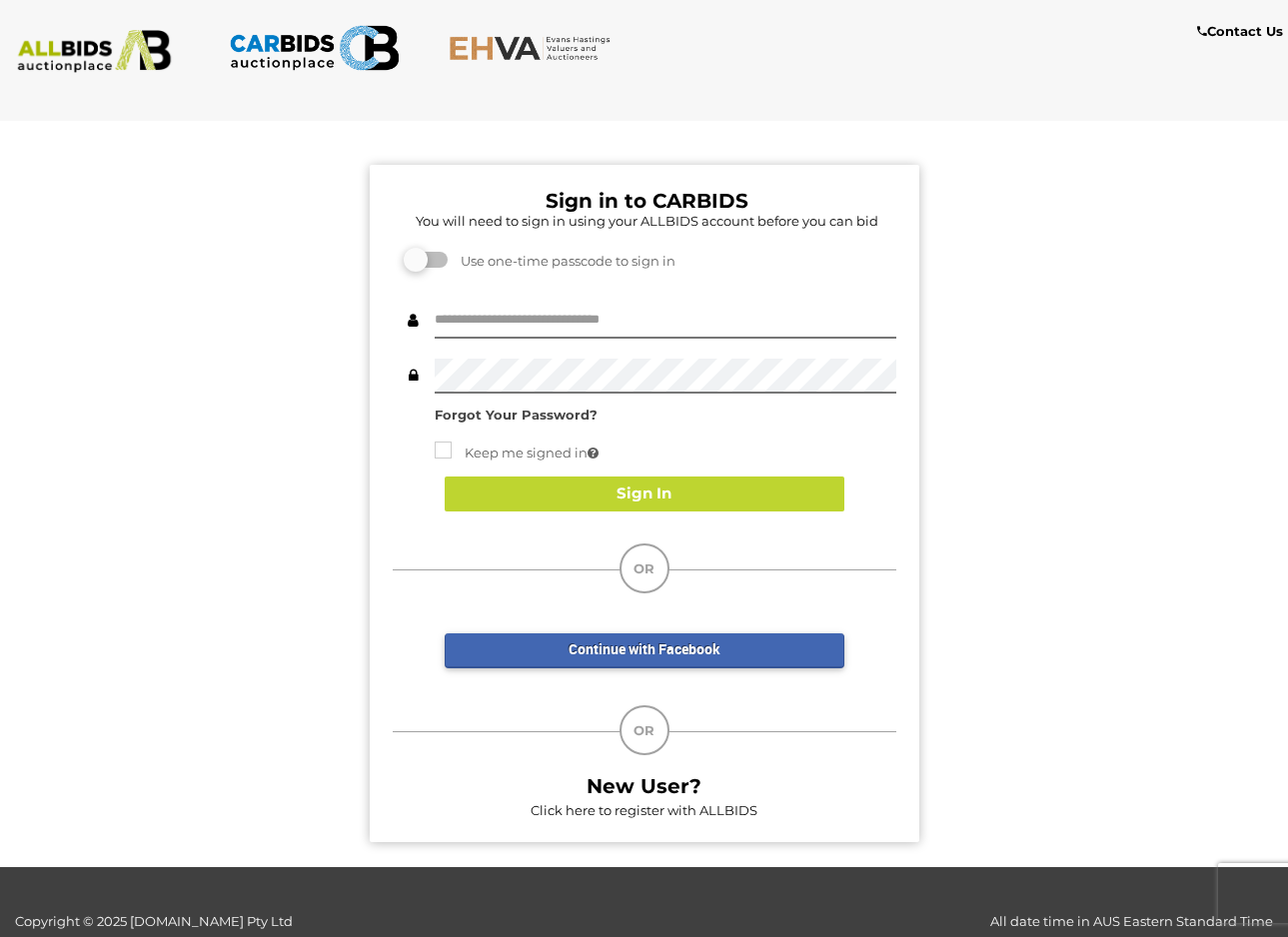 scroll, scrollTop: 0, scrollLeft: 0, axis: both 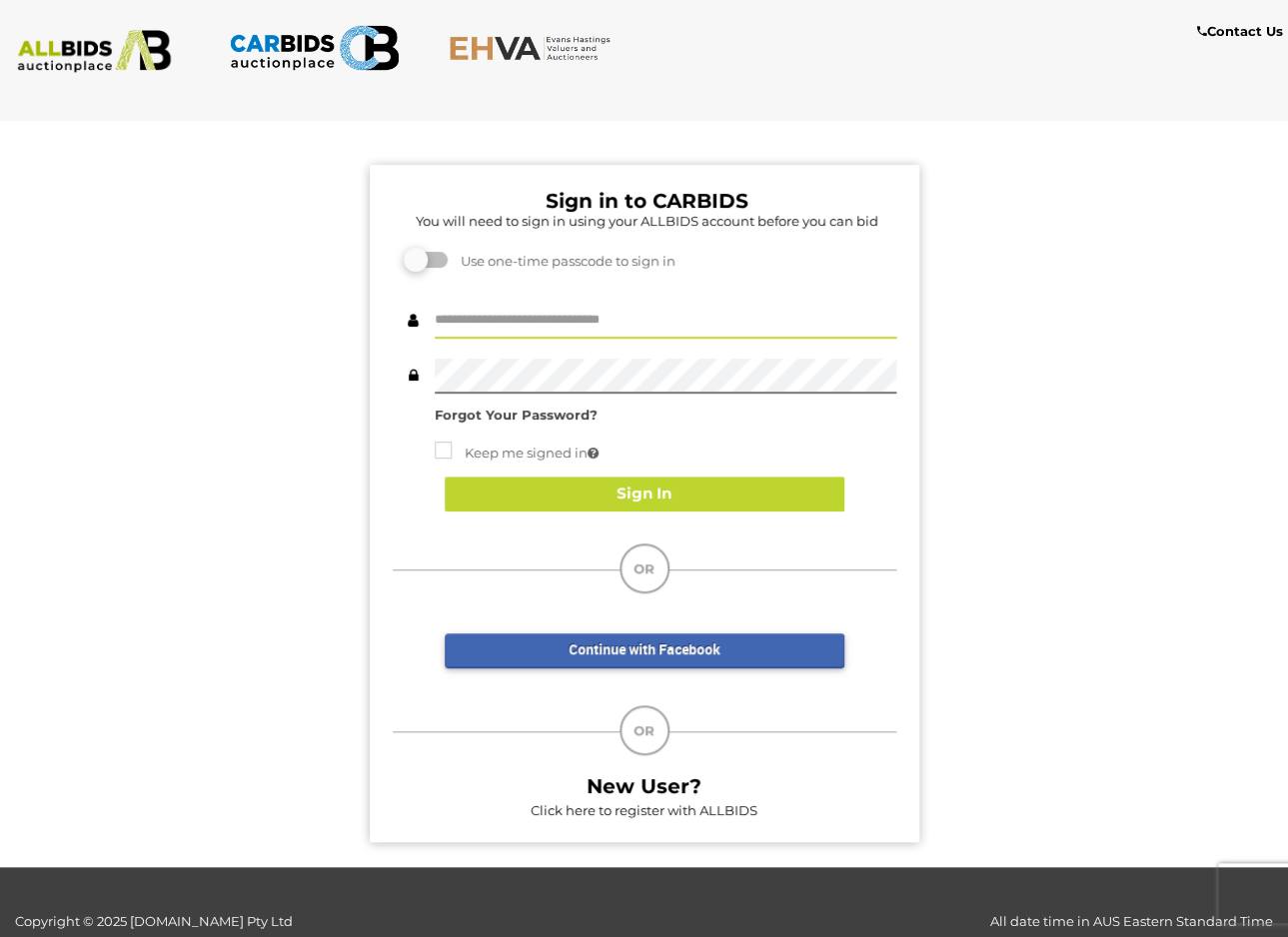 click at bounding box center (665, 321) 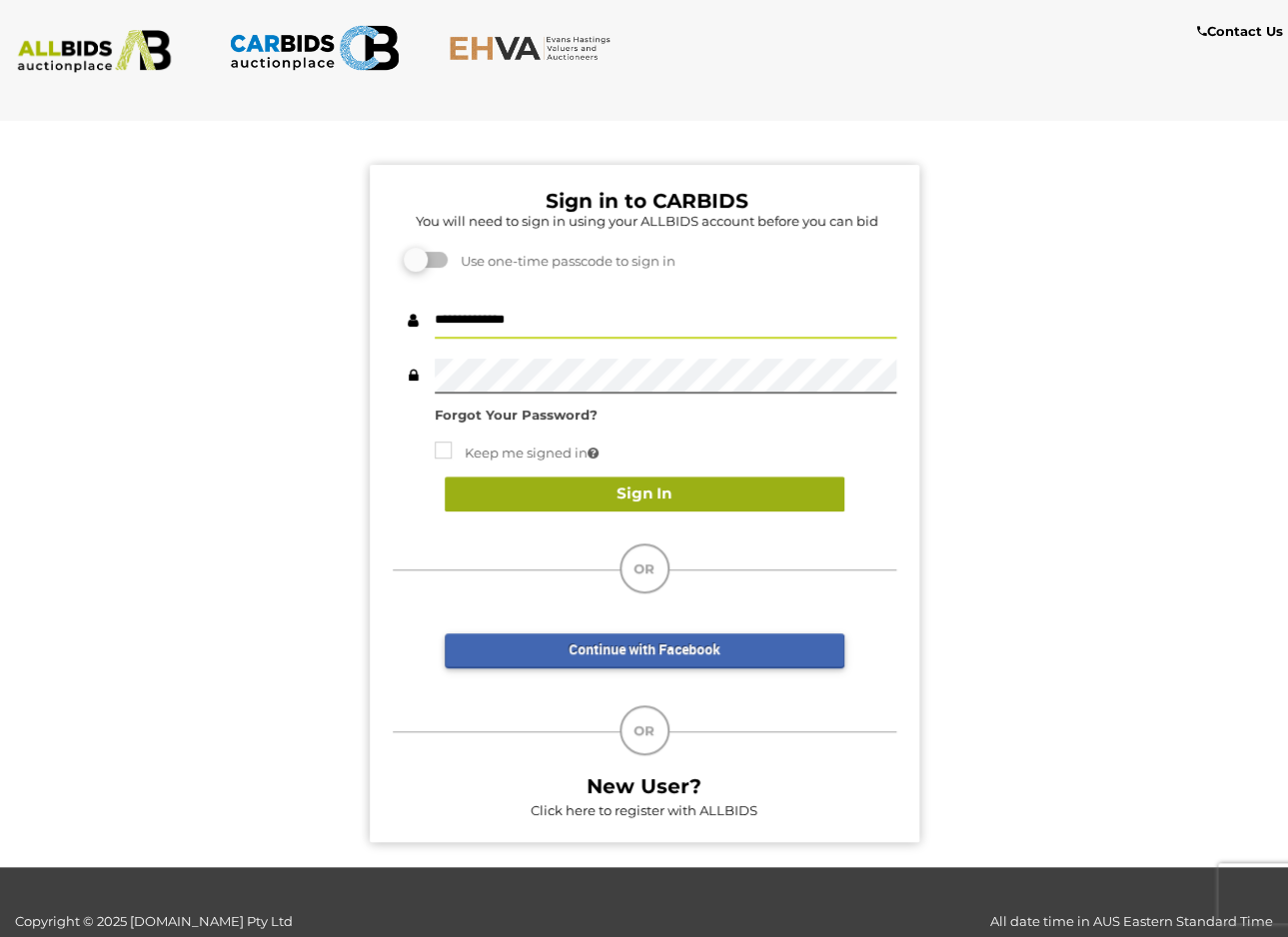 type on "**********" 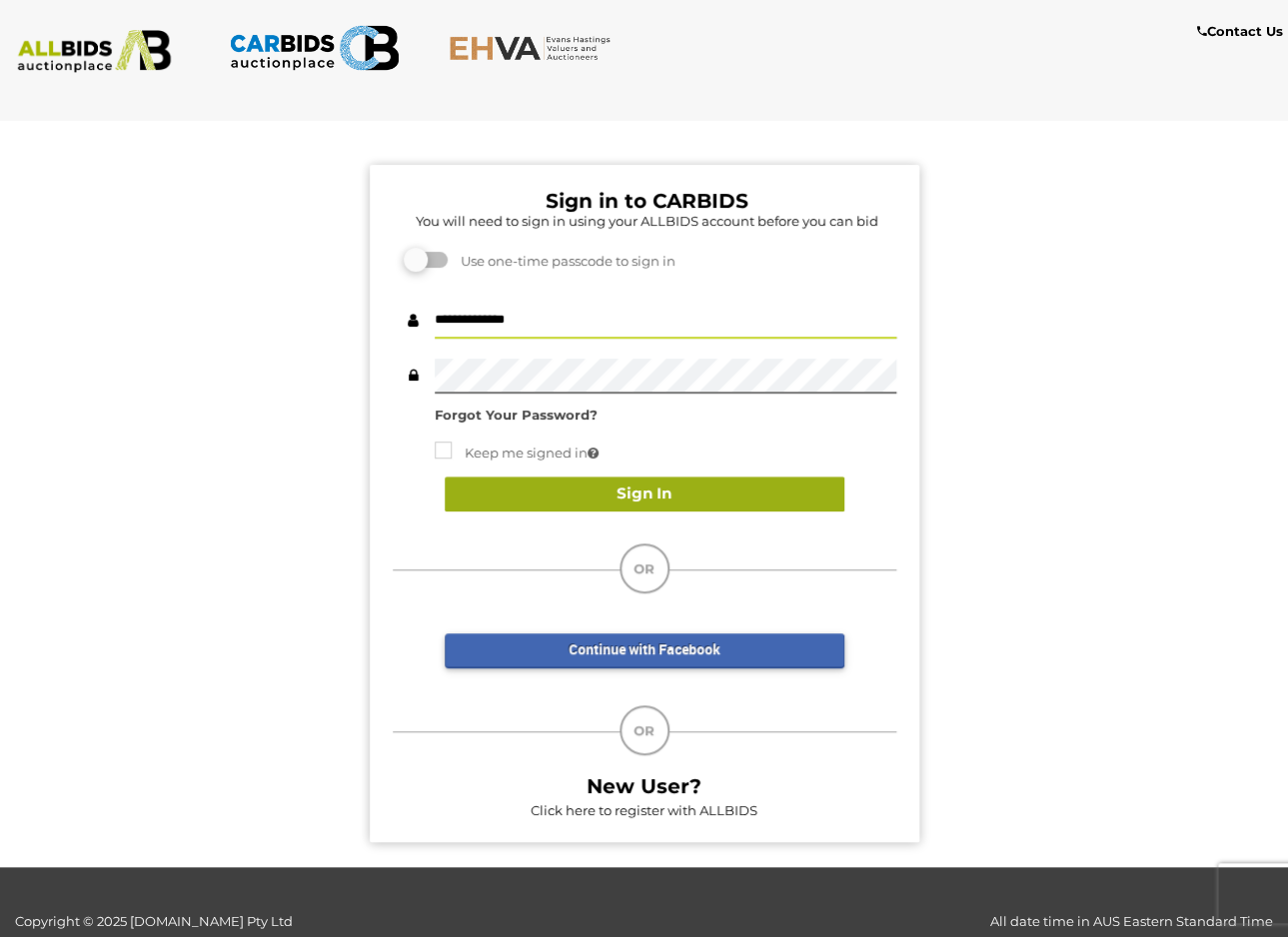 click on "Sign In" at bounding box center [644, 493] 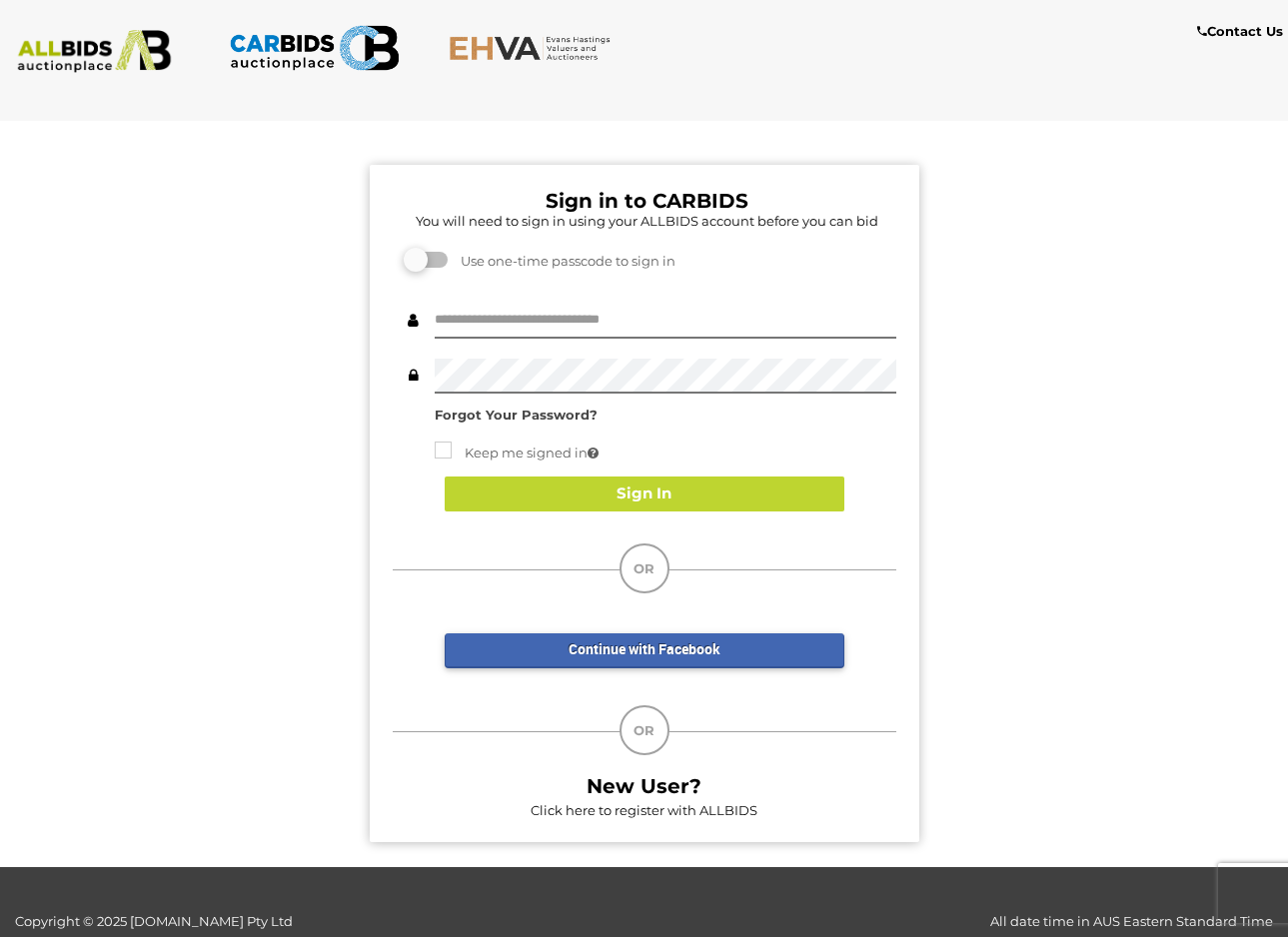 scroll, scrollTop: 0, scrollLeft: 0, axis: both 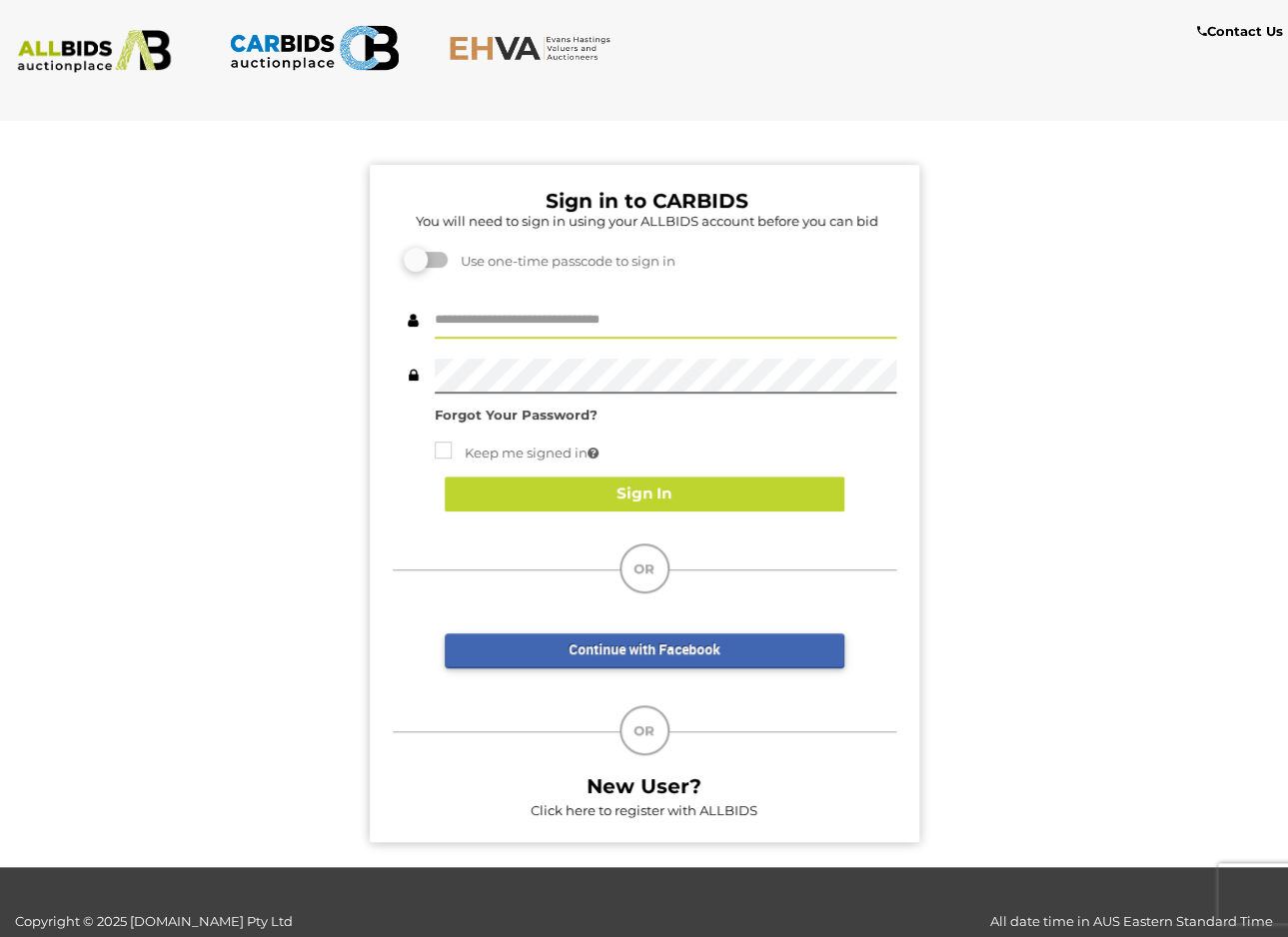 click at bounding box center (665, 321) 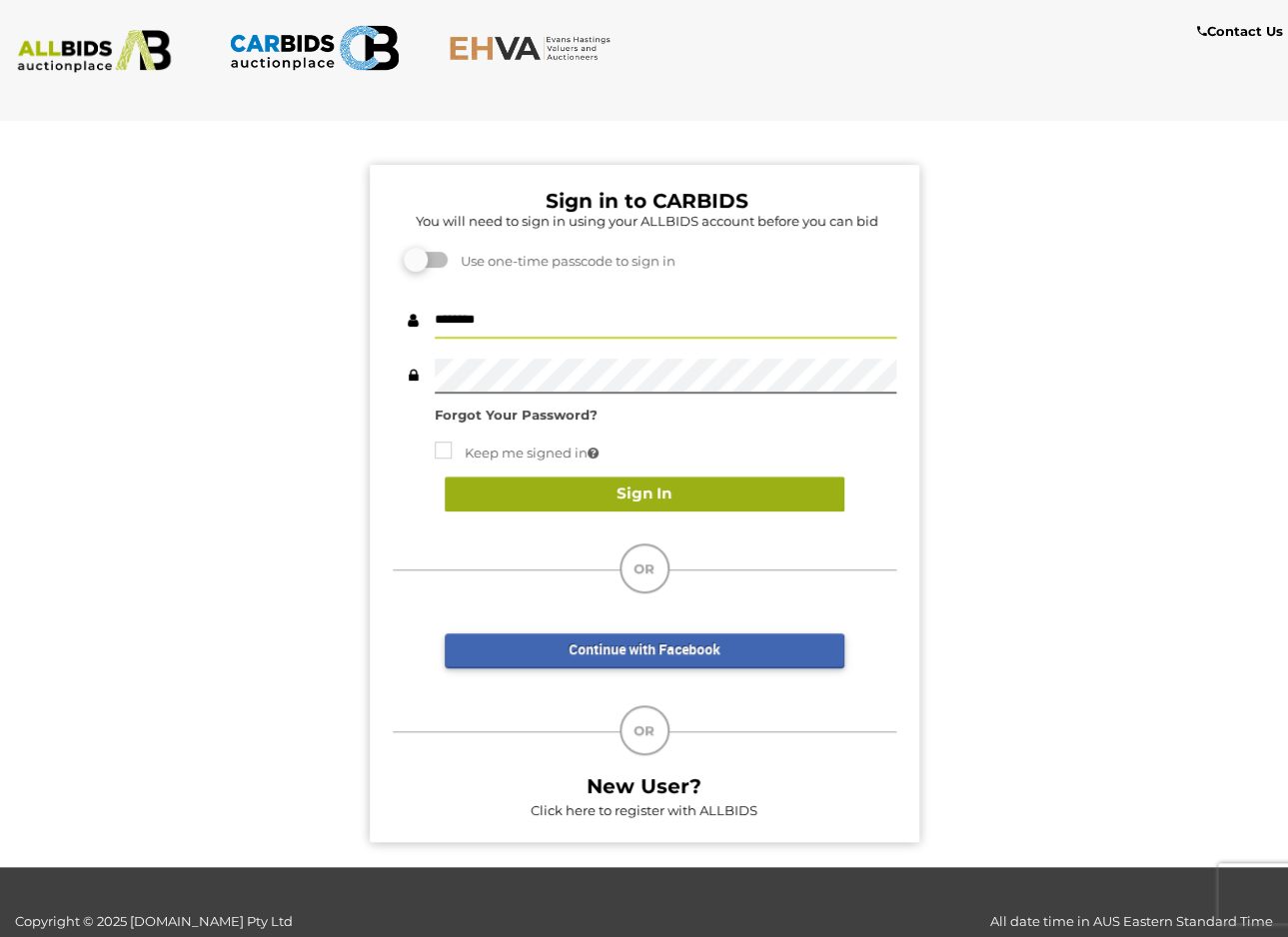 type on "********" 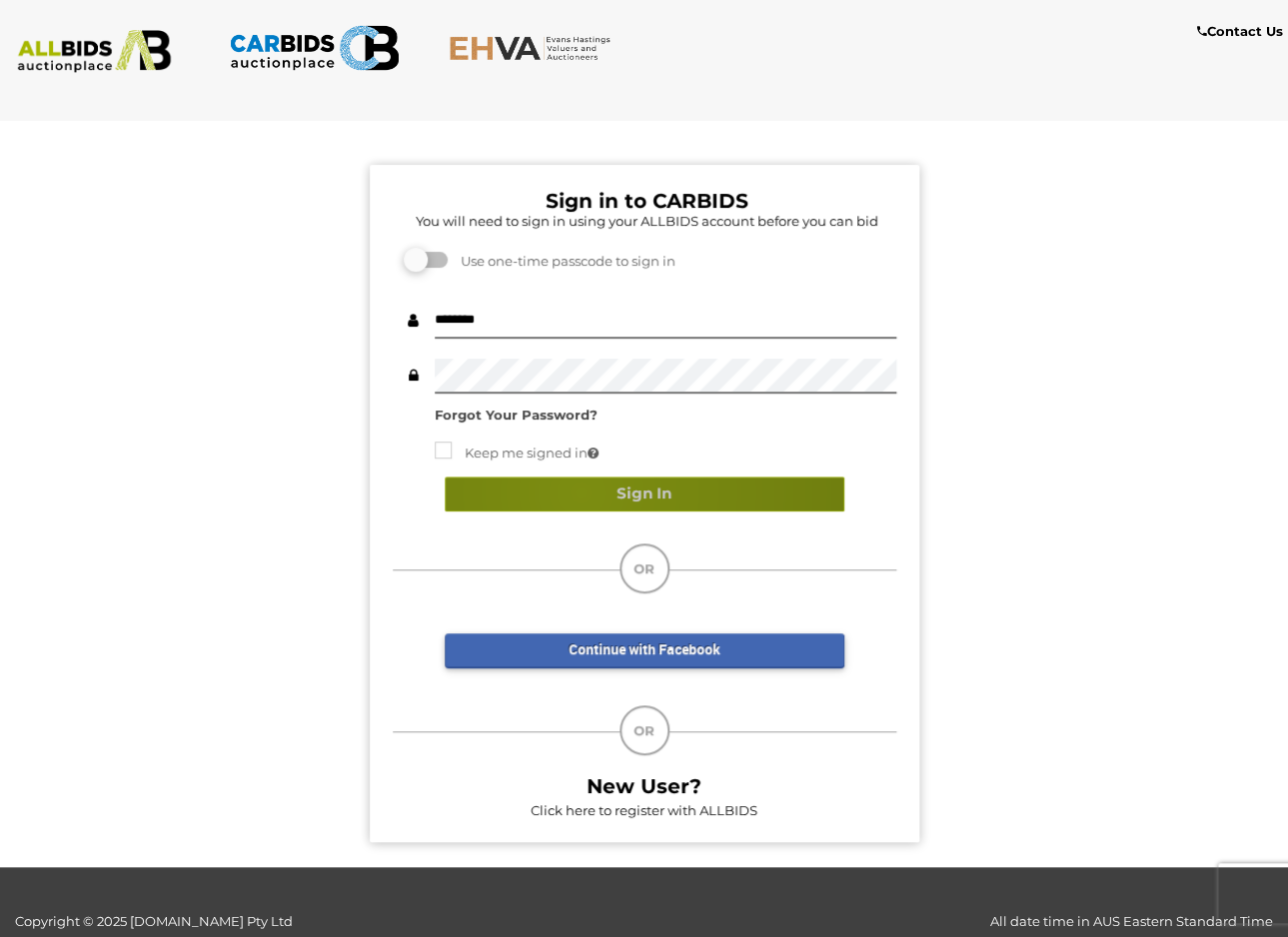 click on "Sign In" at bounding box center [644, 493] 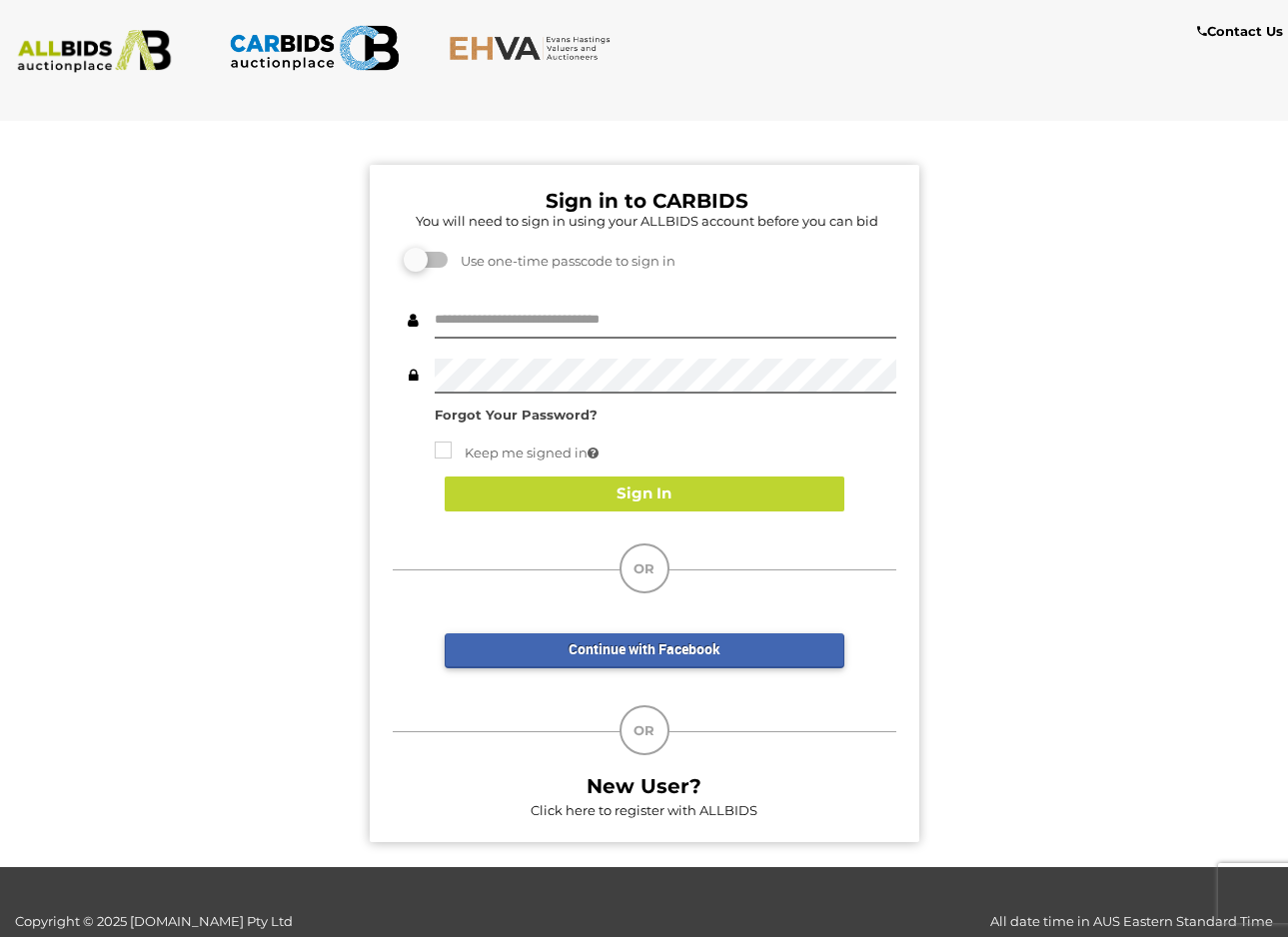 scroll, scrollTop: 0, scrollLeft: 0, axis: both 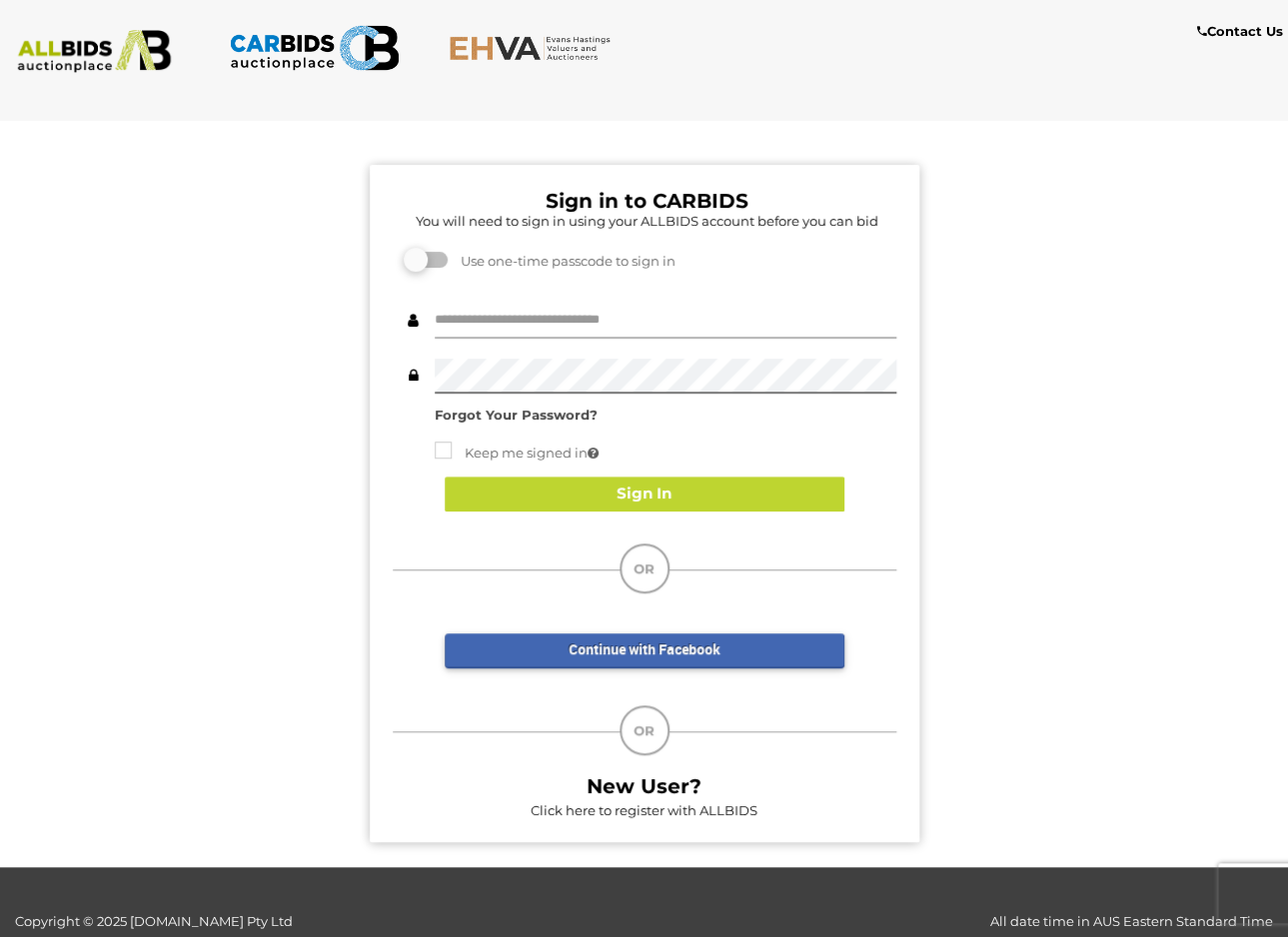 click at bounding box center [665, 321] 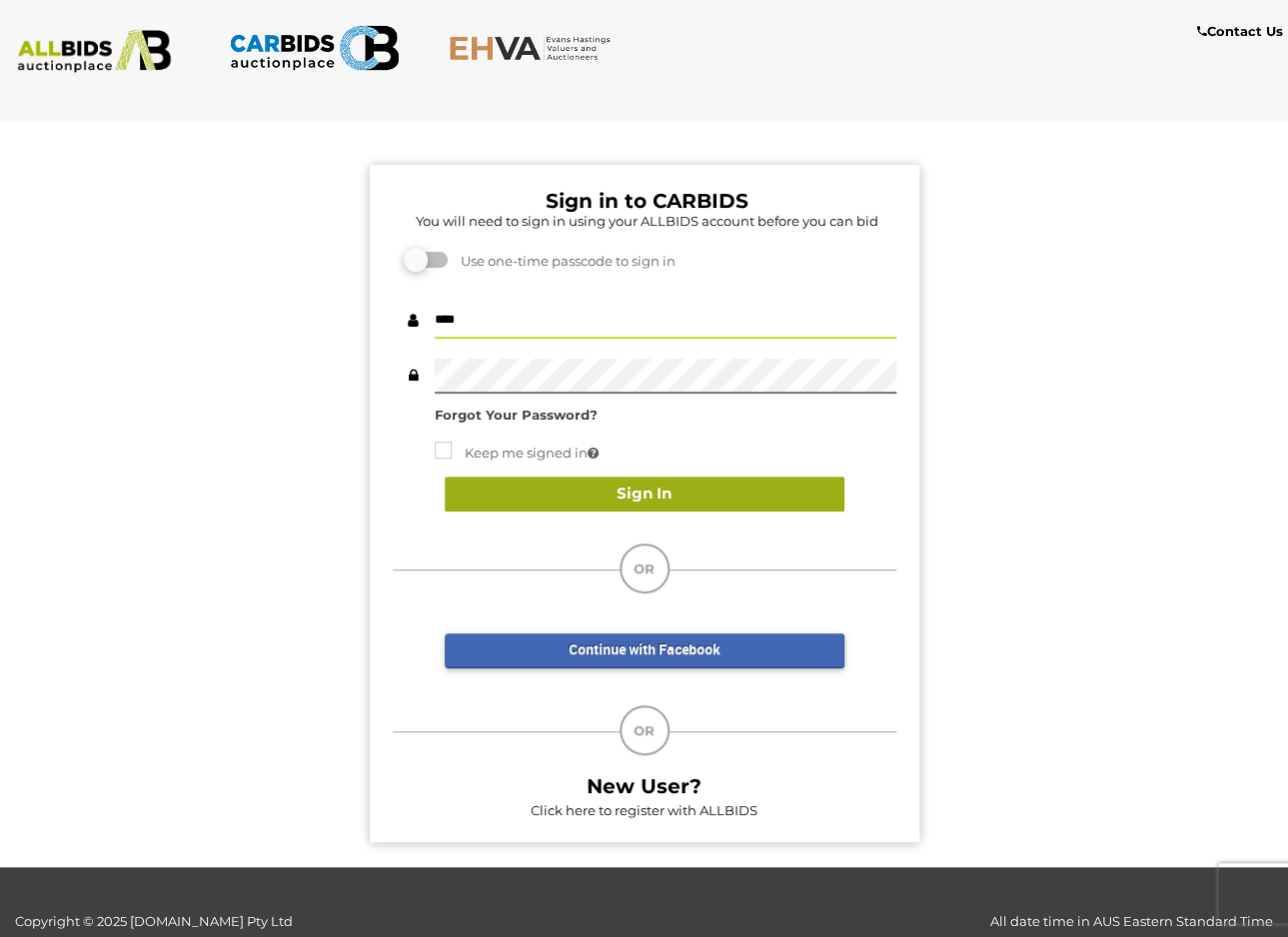type on "****" 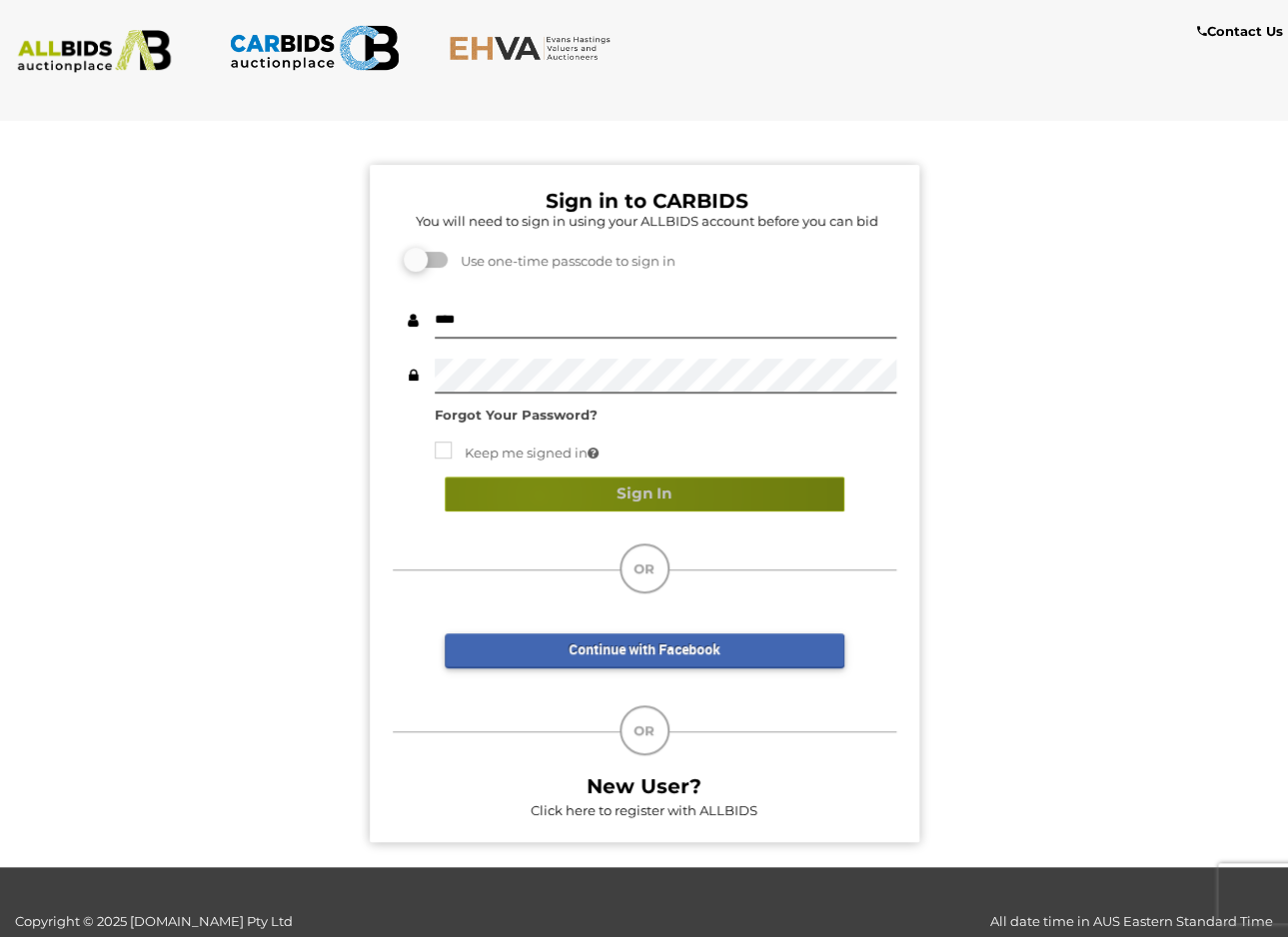 click on "Sign In" at bounding box center [644, 493] 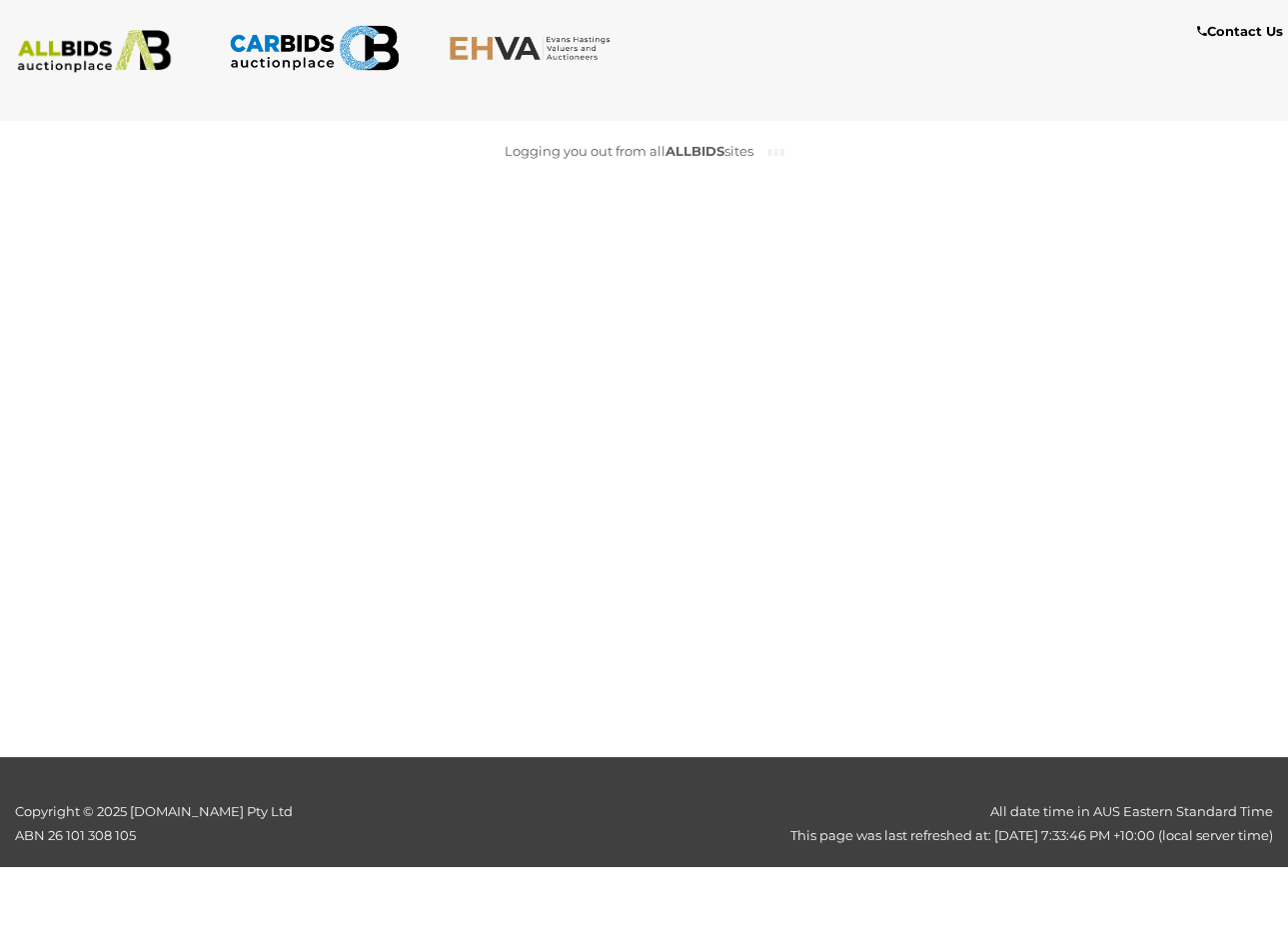 scroll, scrollTop: 0, scrollLeft: 0, axis: both 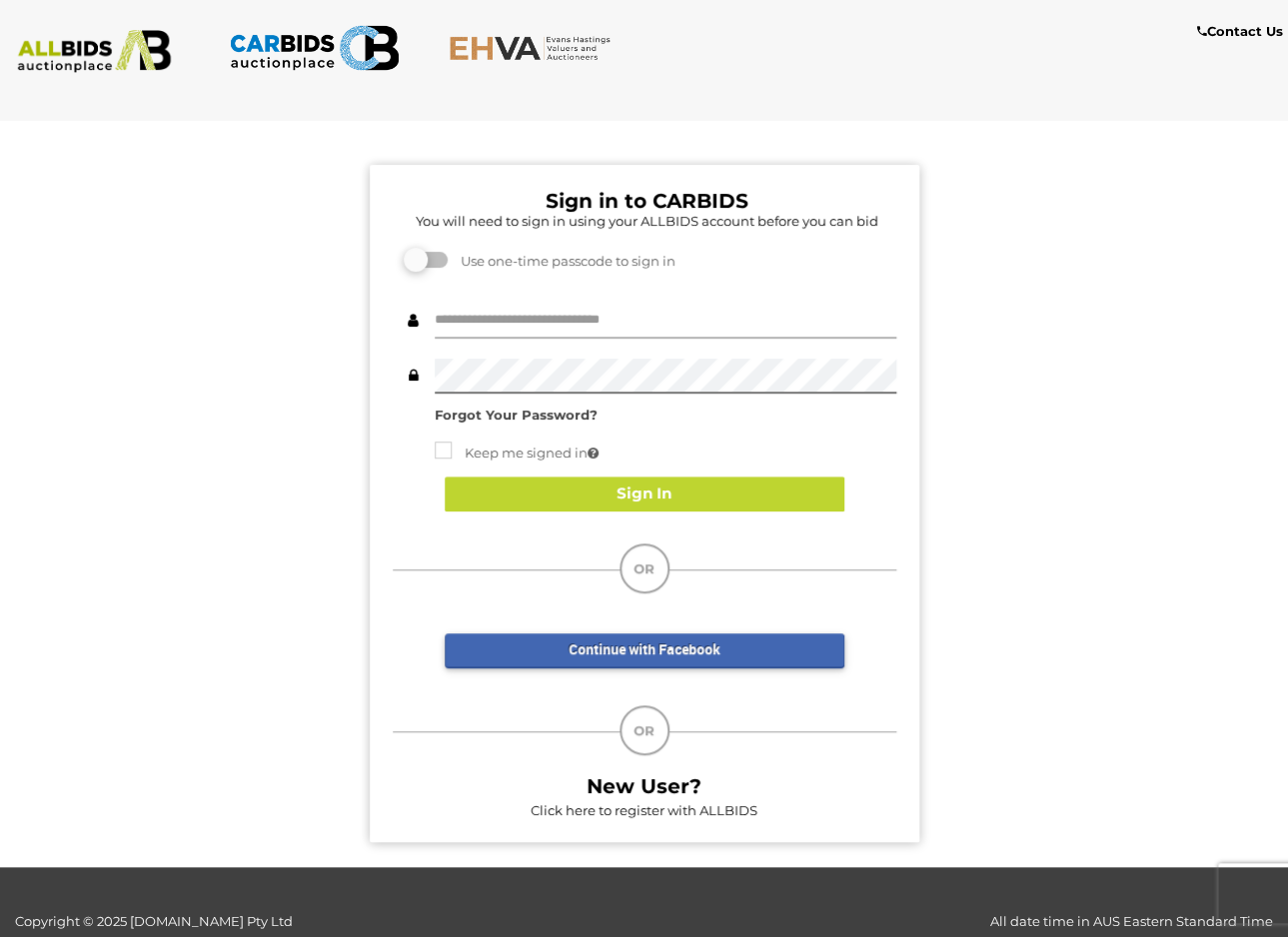 click at bounding box center (665, 321) 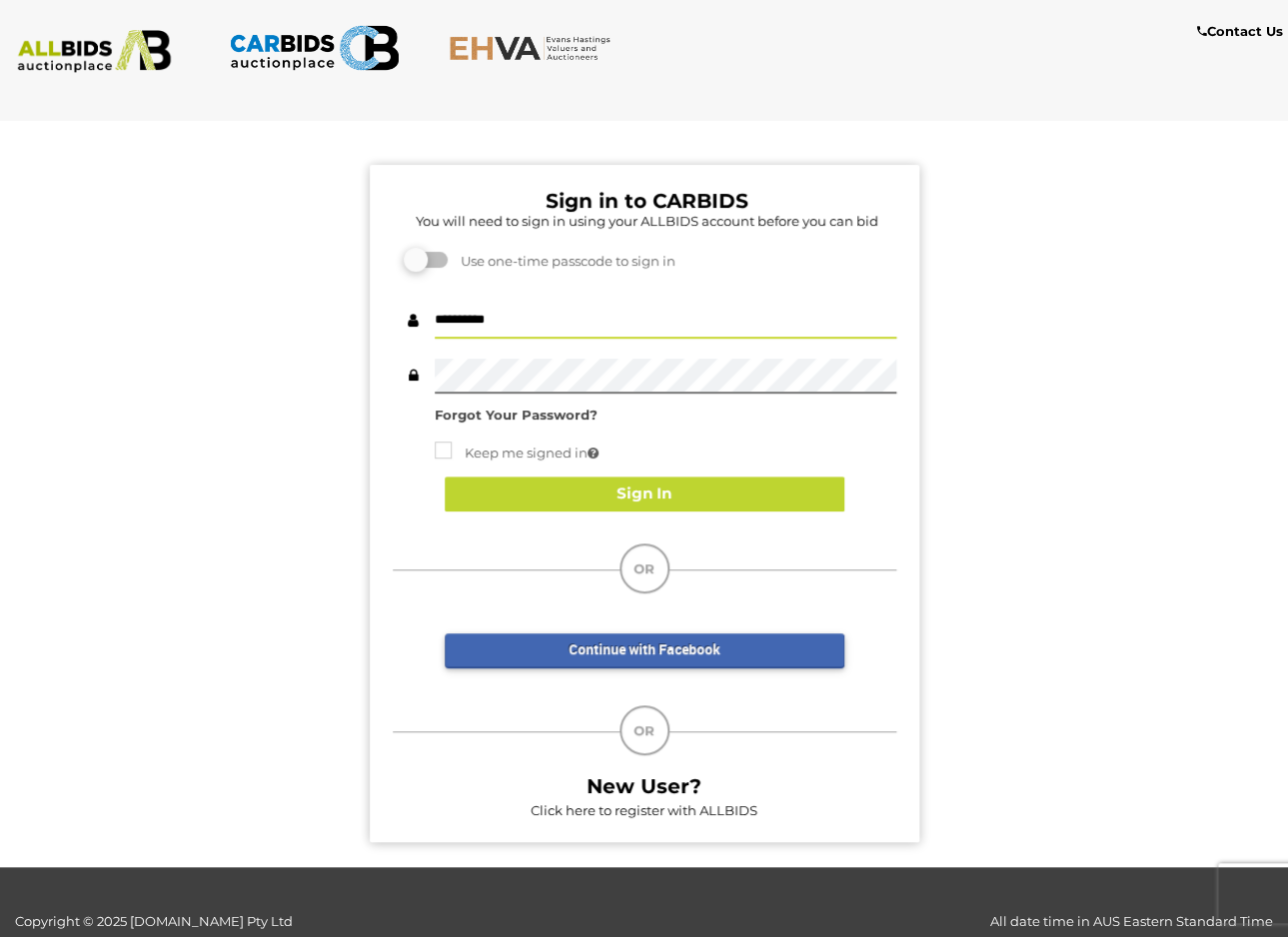 type on "**********" 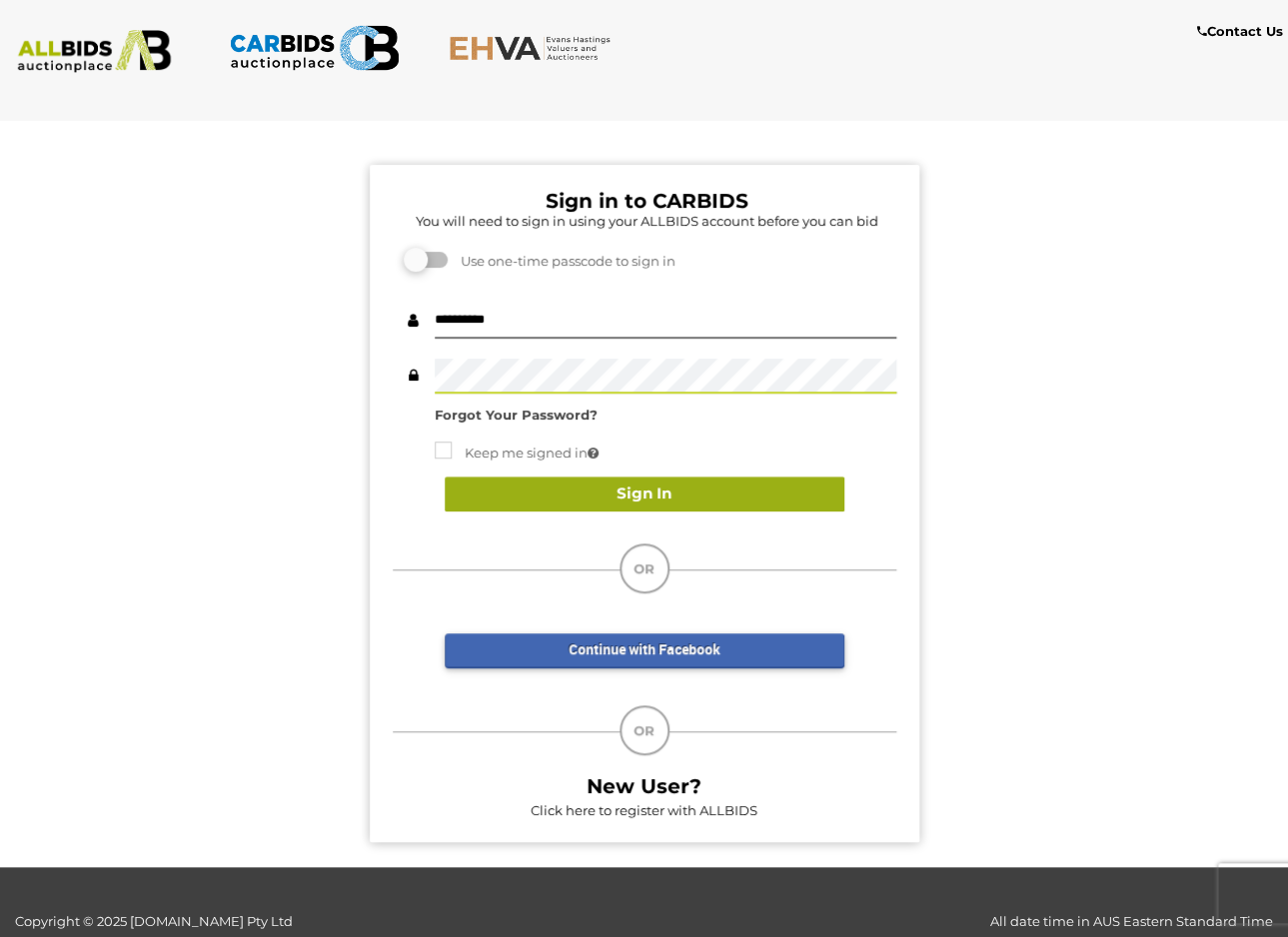 click on "Sign In" at bounding box center [644, 493] 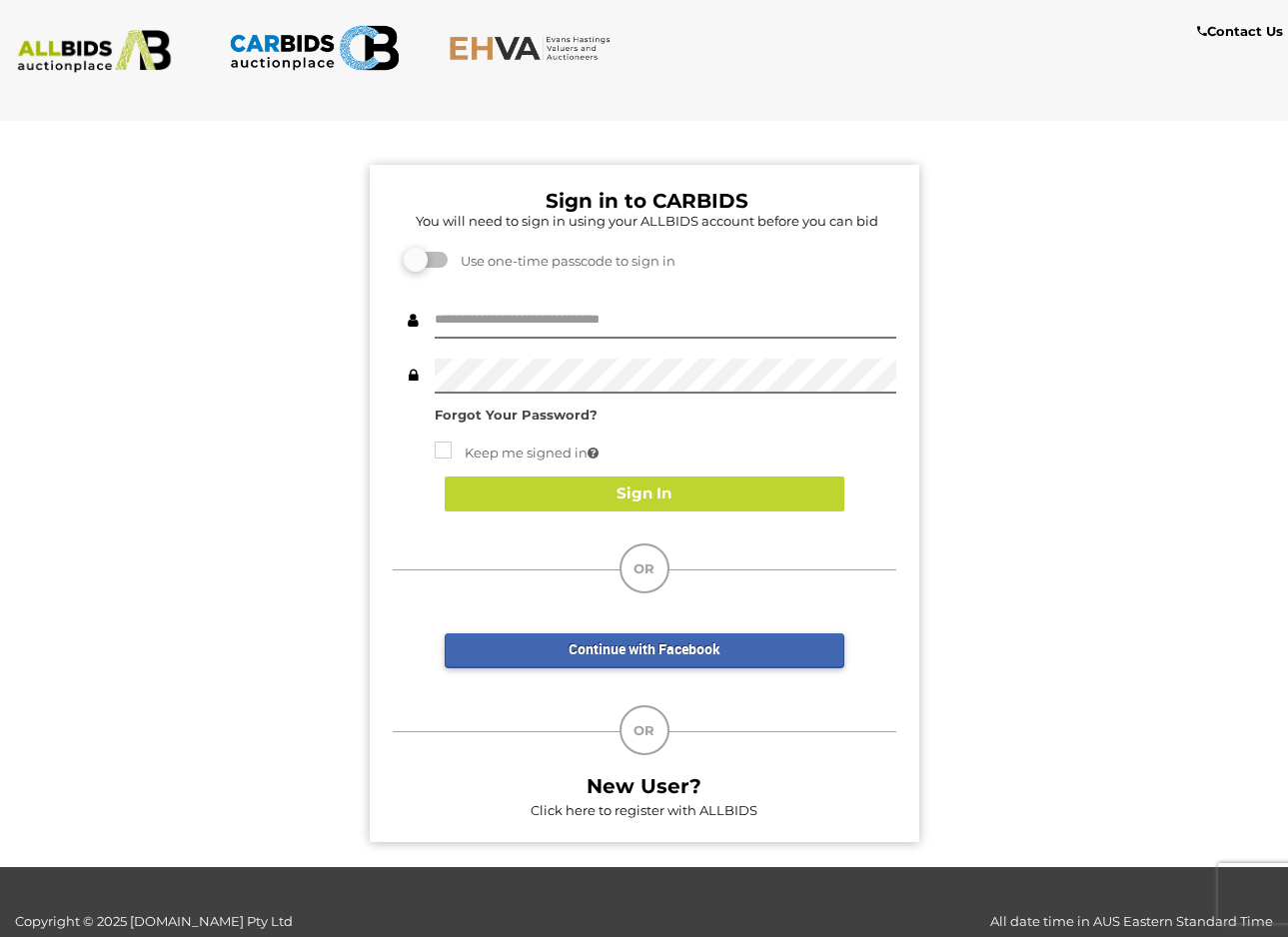 scroll, scrollTop: 0, scrollLeft: 0, axis: both 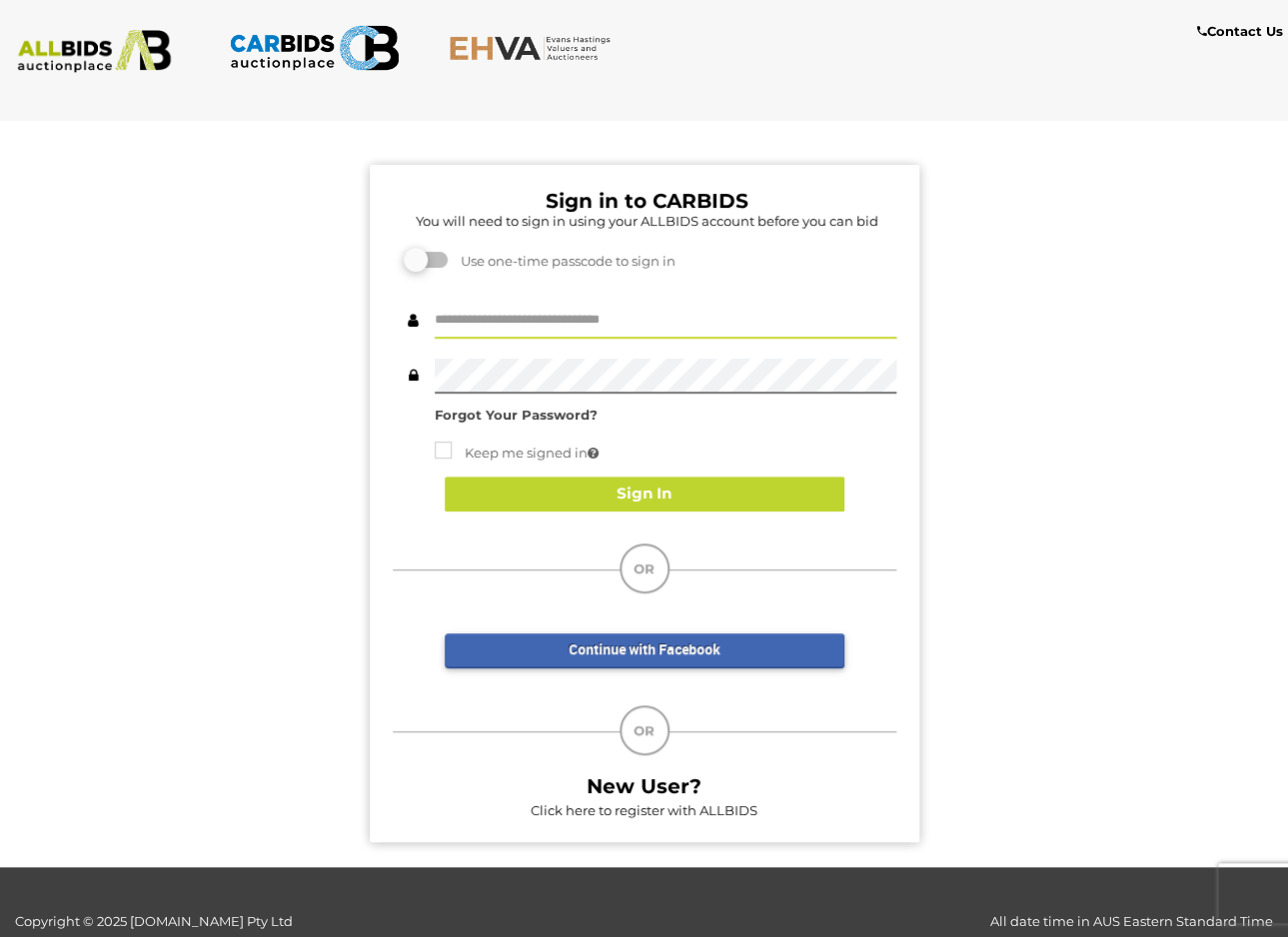 click at bounding box center [665, 321] 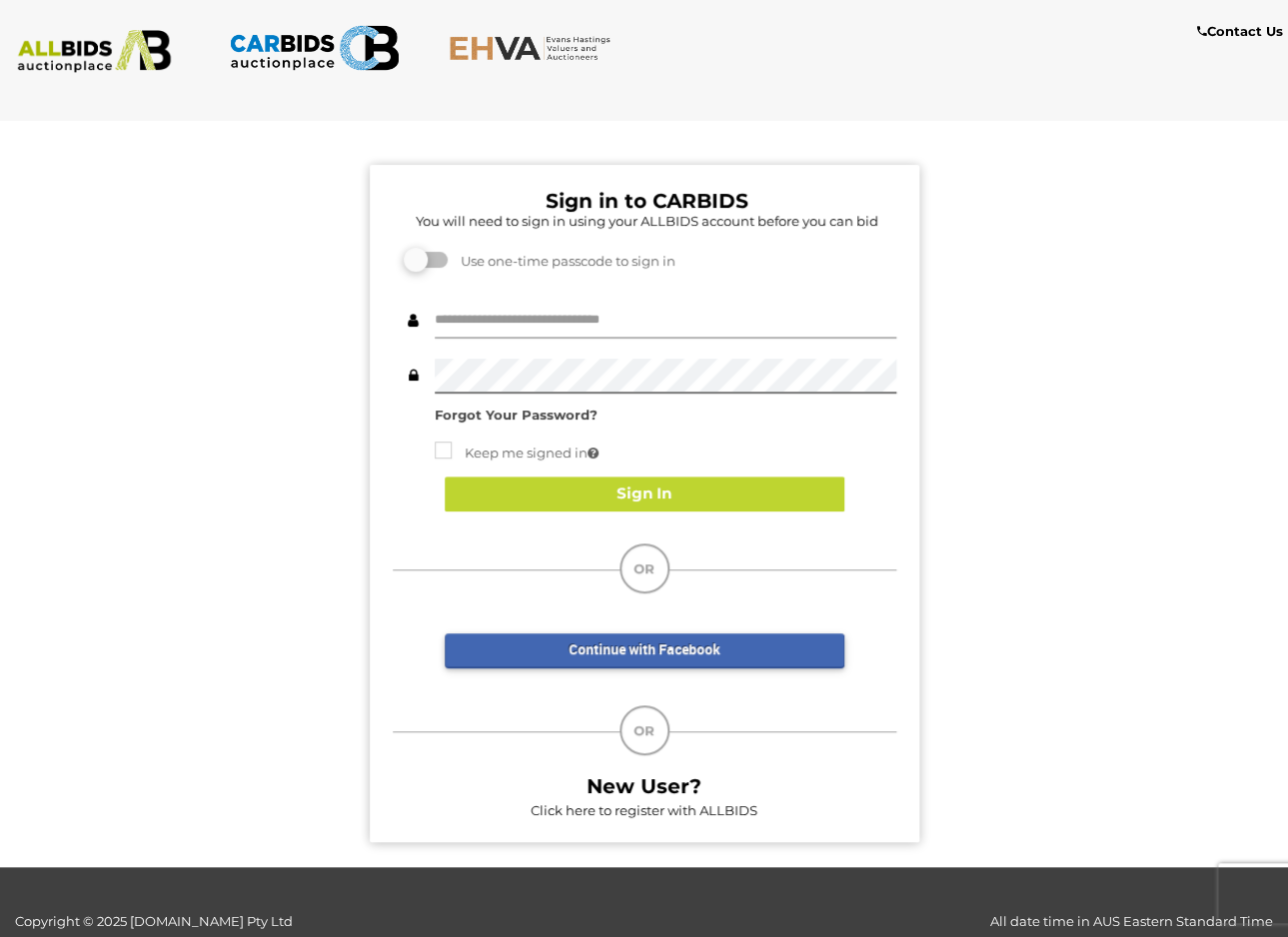 click at bounding box center [665, 321] 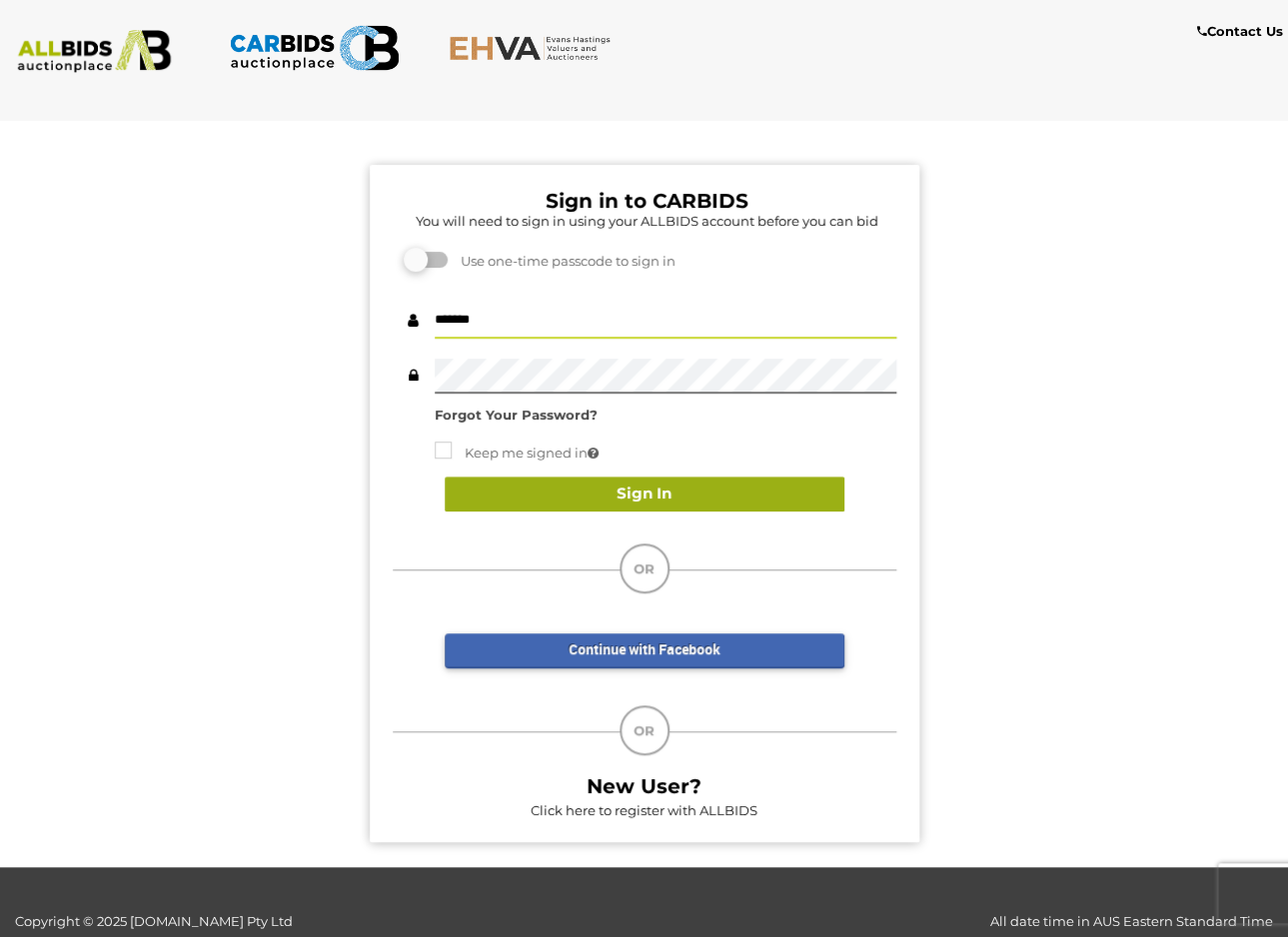 type on "*******" 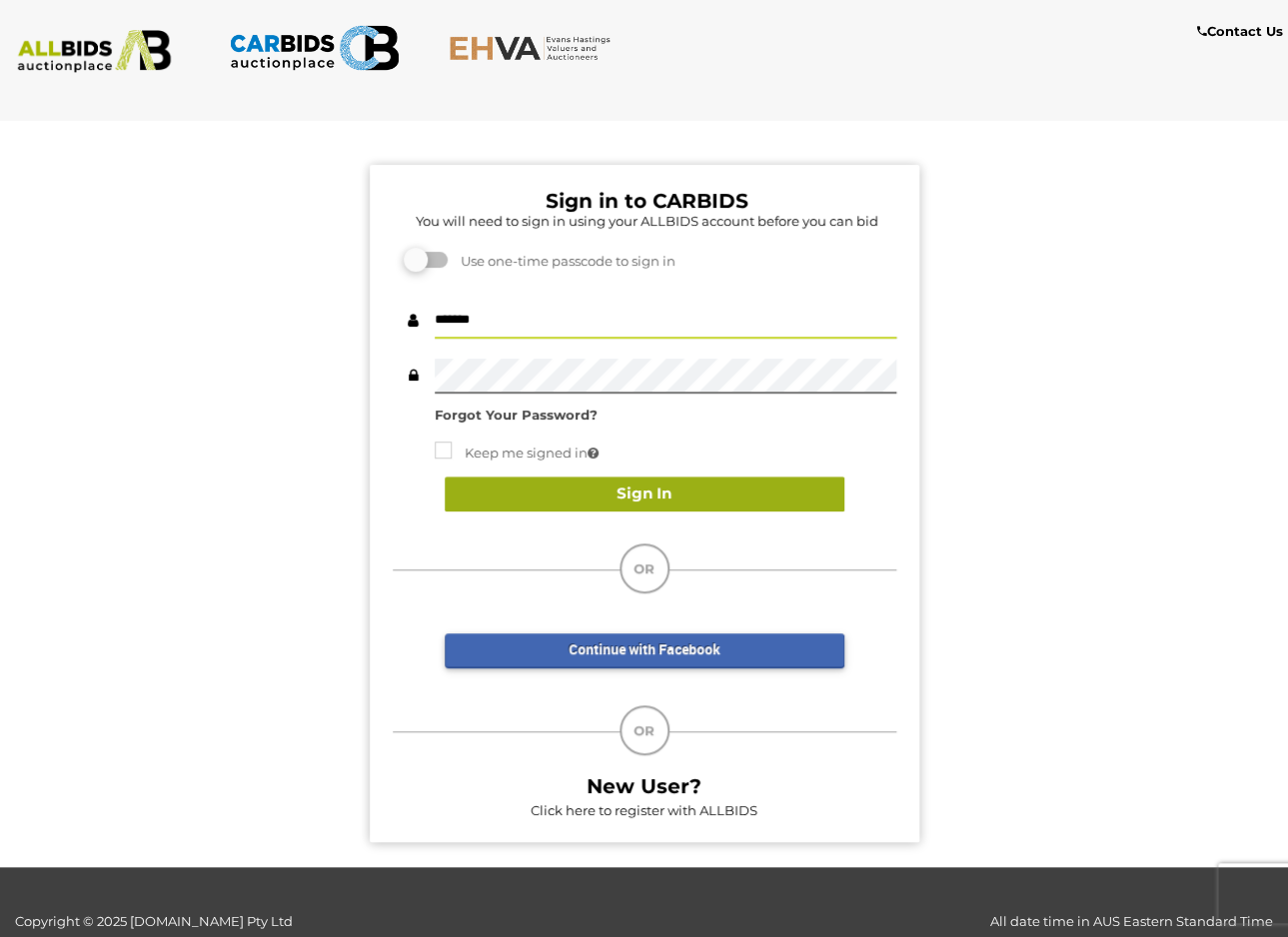 click on "Sign In" at bounding box center (644, 493) 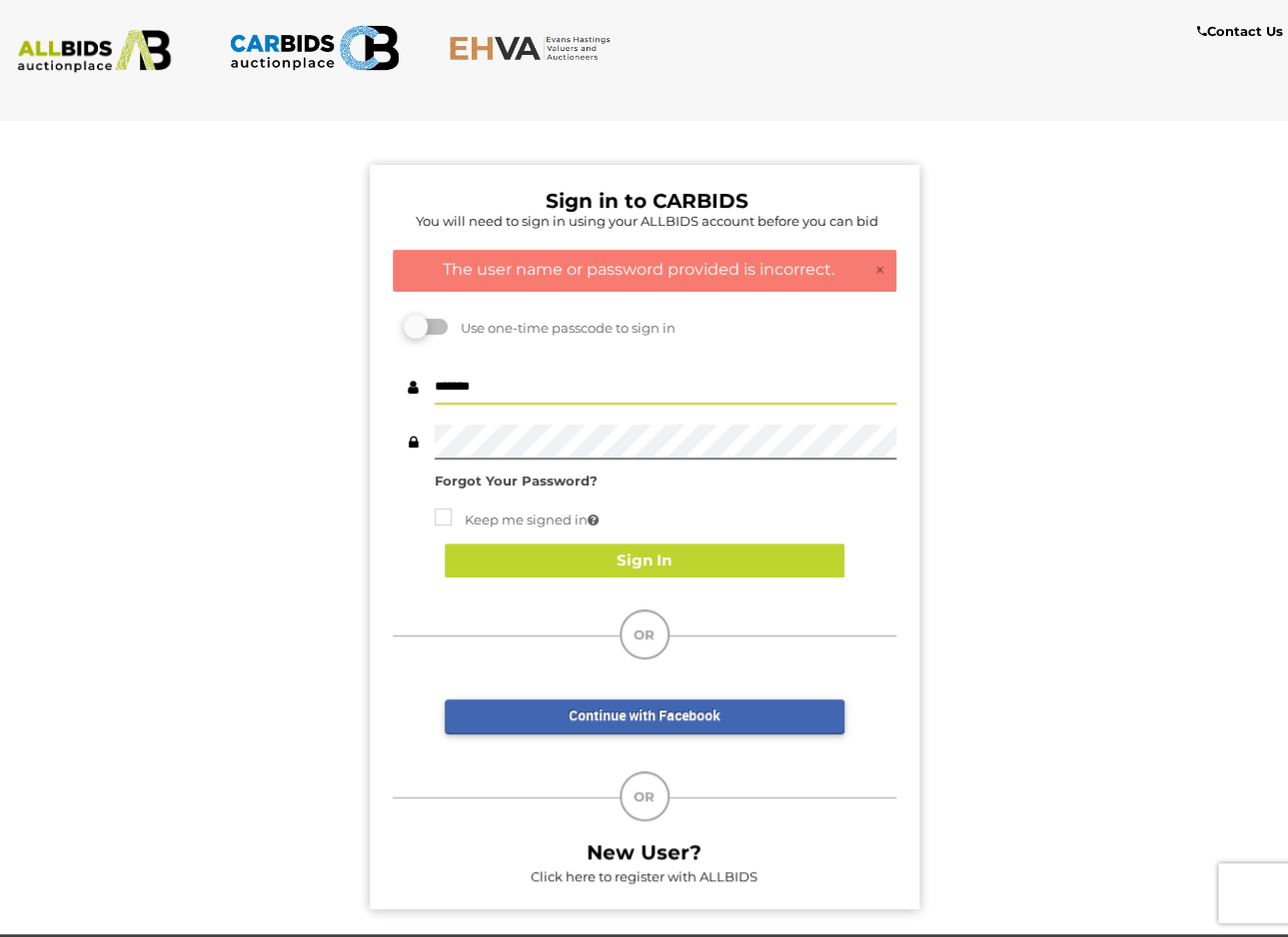 drag, startPoint x: 497, startPoint y: 389, endPoint x: 387, endPoint y: 382, distance: 110.2225 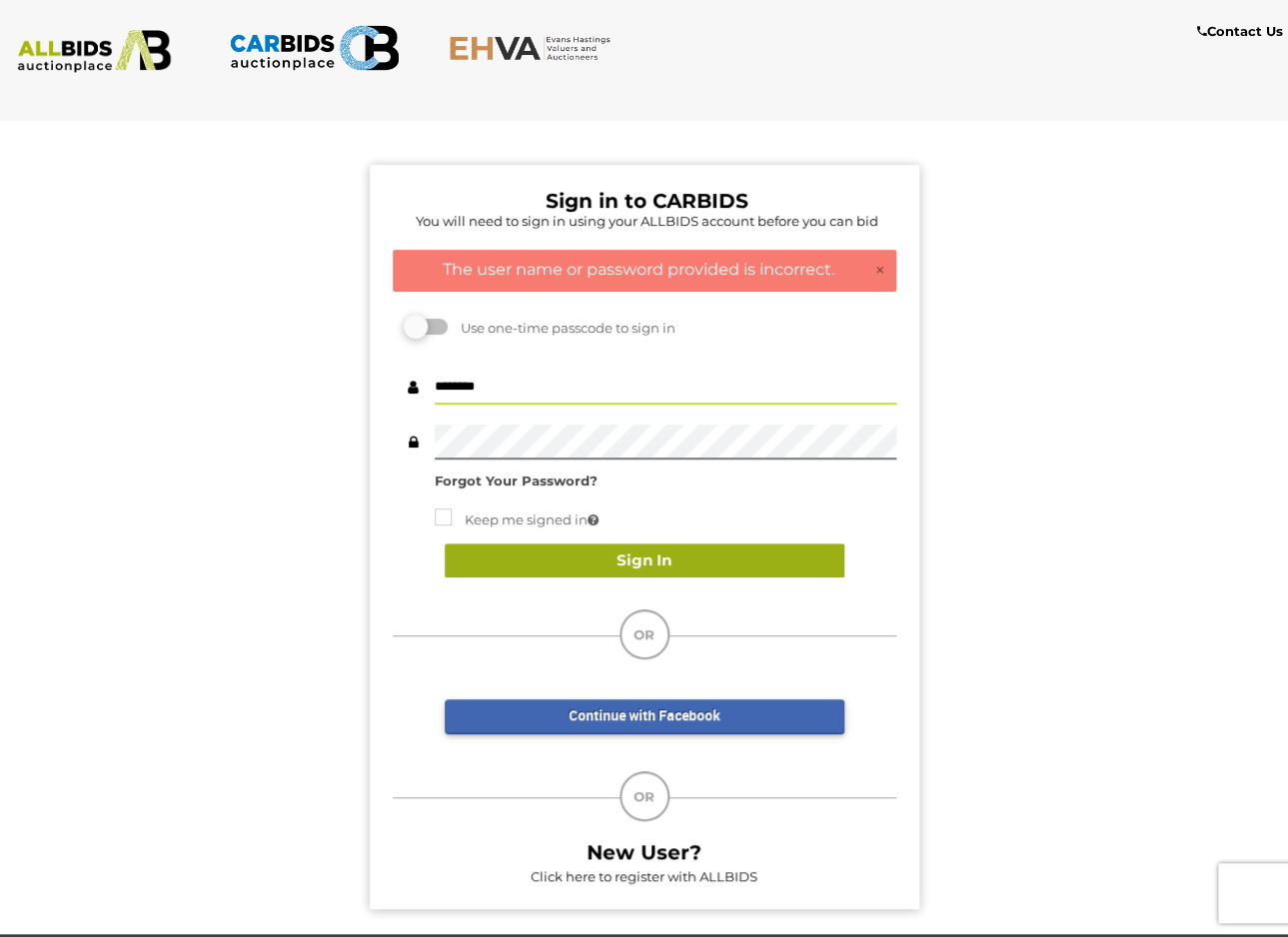type on "********" 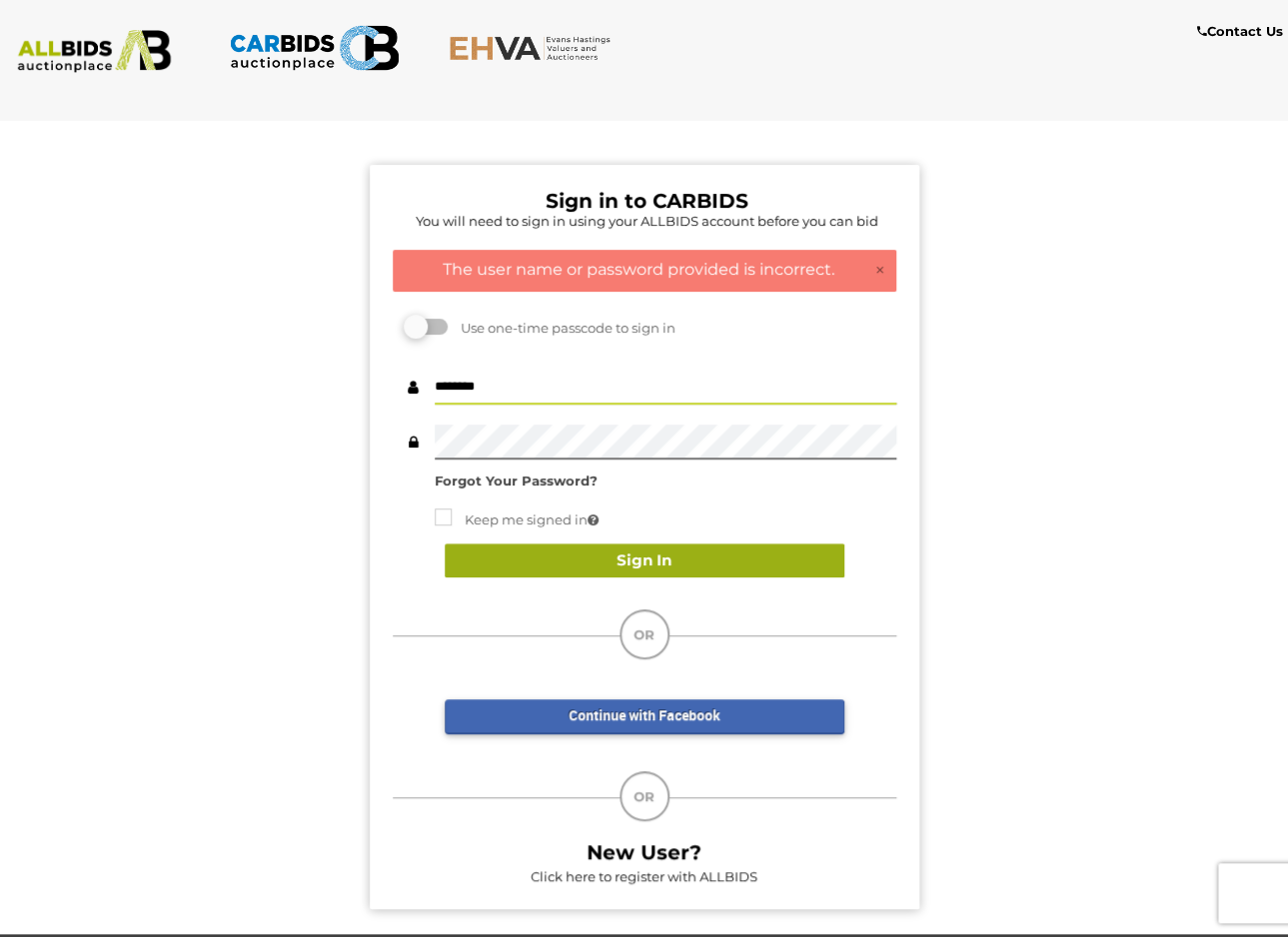 click on "Sign In" at bounding box center [644, 560] 